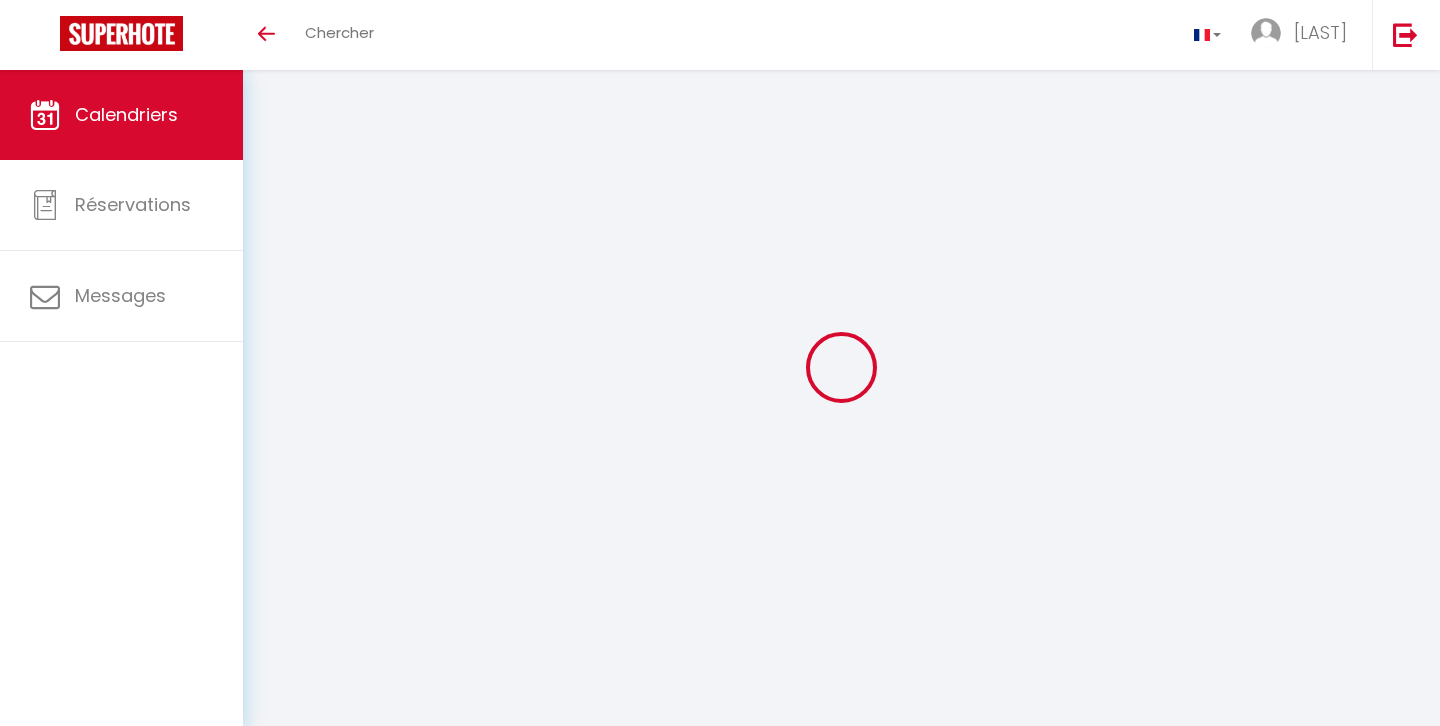 scroll, scrollTop: 0, scrollLeft: 0, axis: both 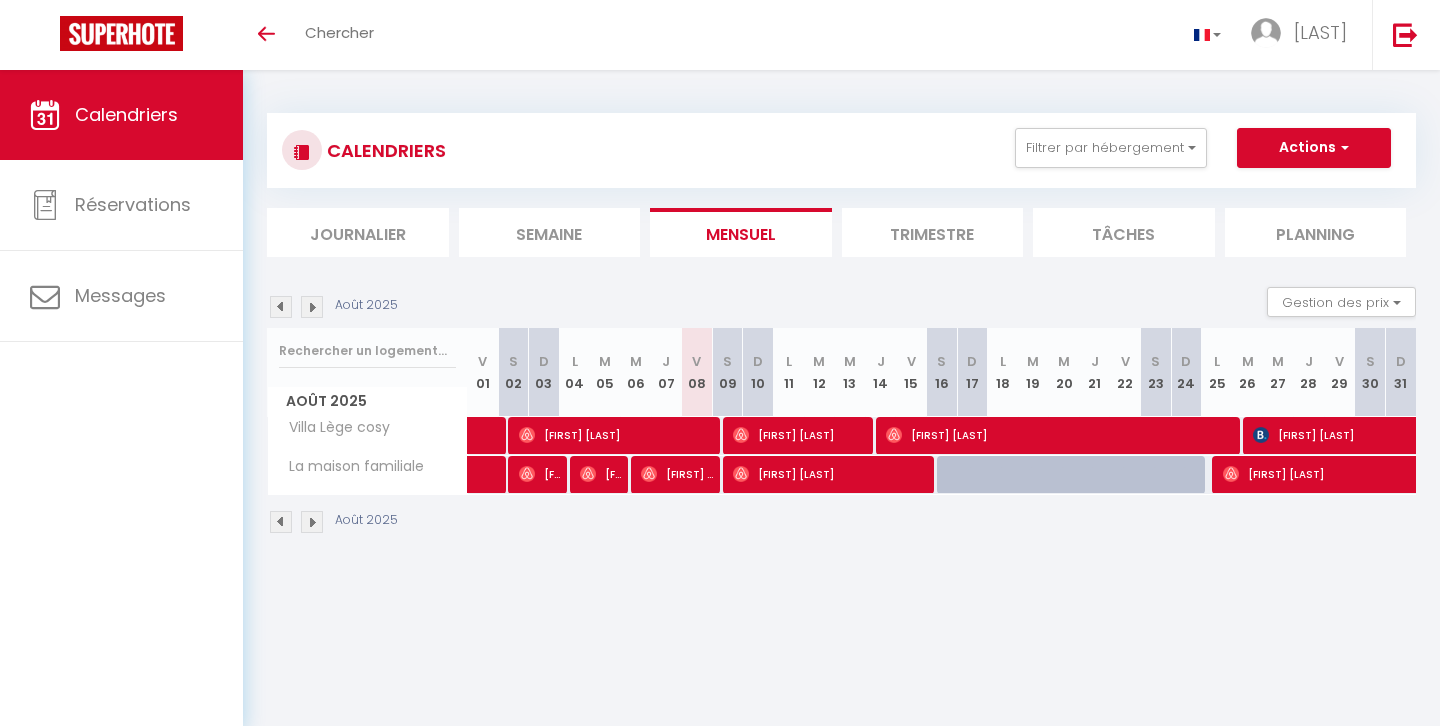 select 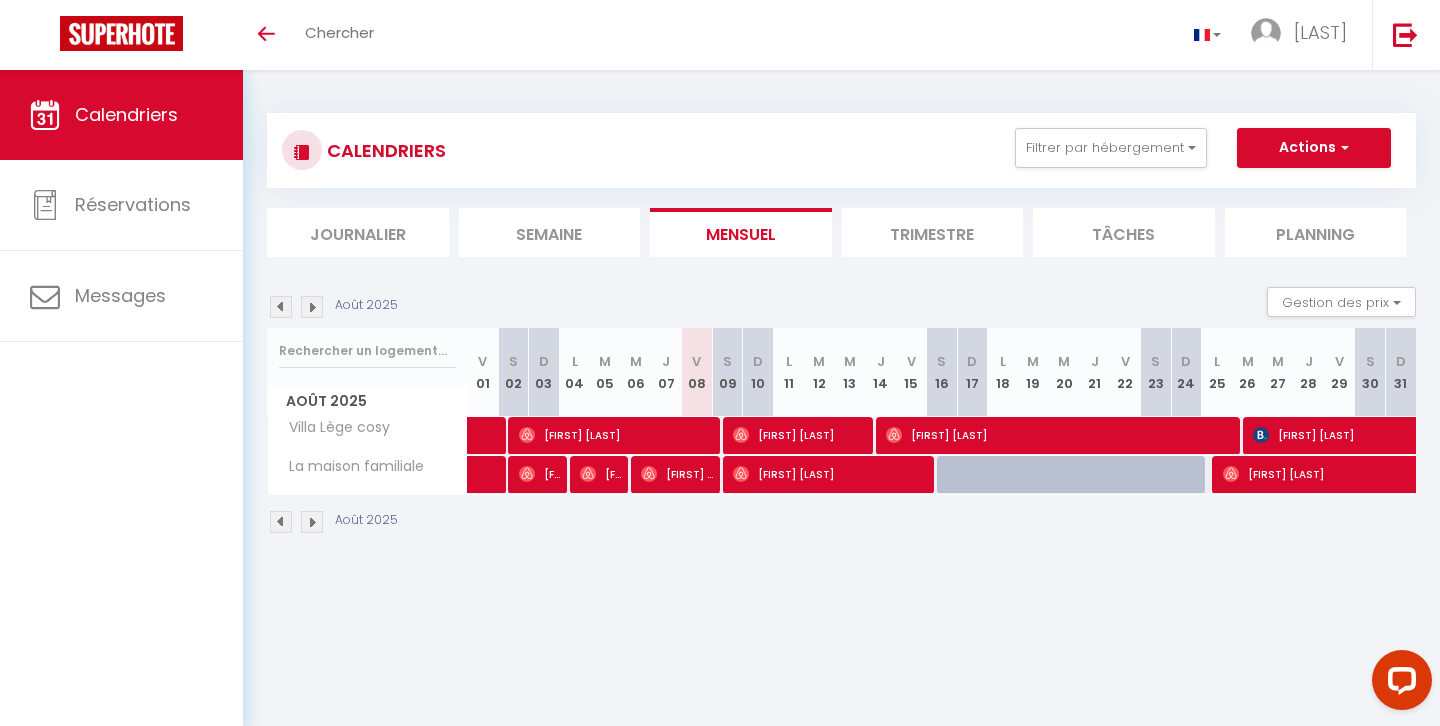 scroll, scrollTop: 0, scrollLeft: 0, axis: both 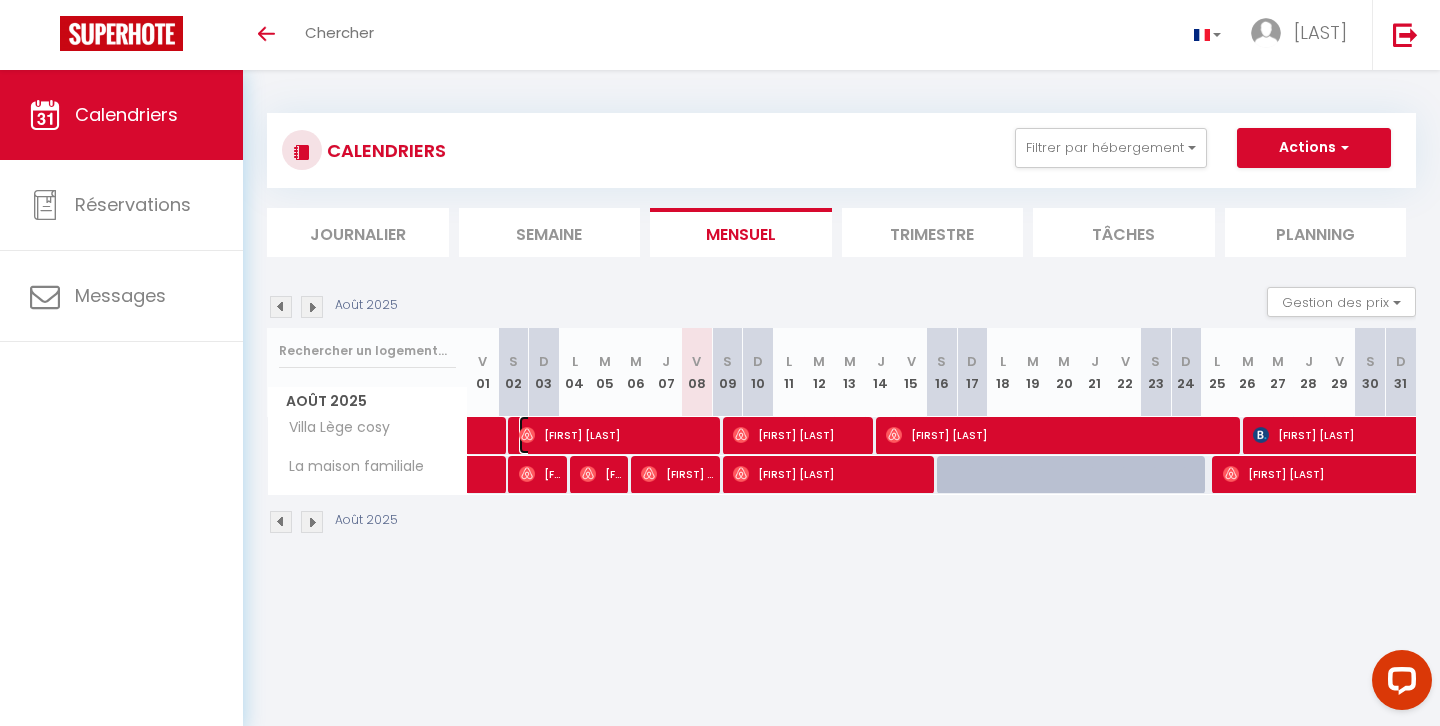 click on "[FIRST] [LAST]" at bounding box center [617, 435] 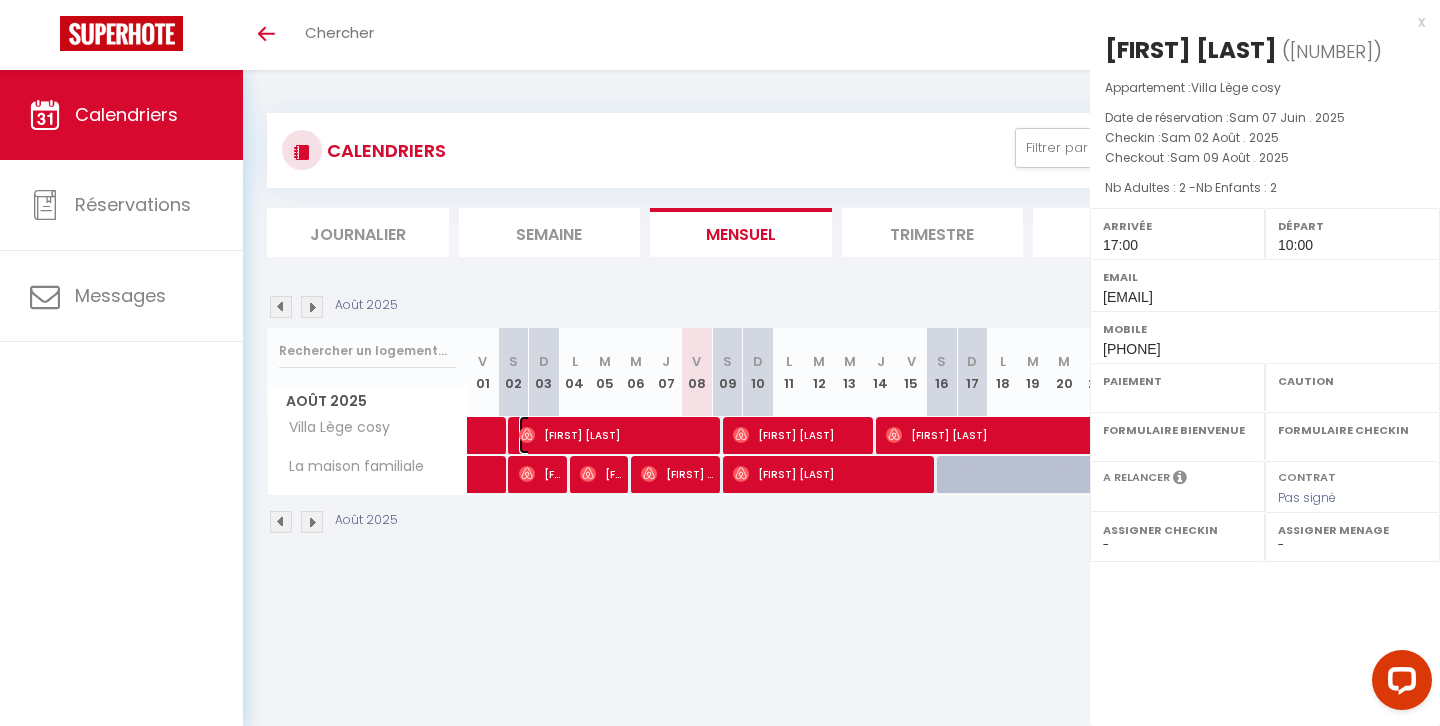select on "OK" 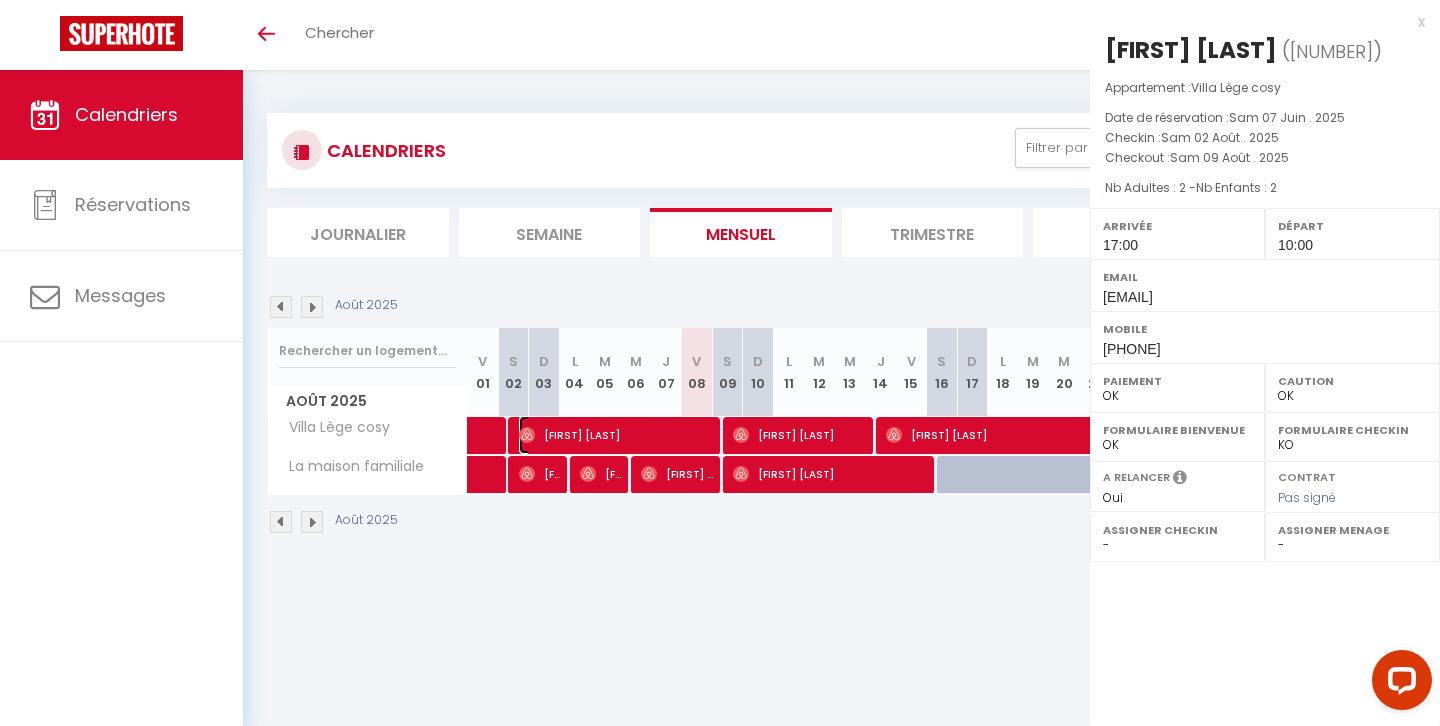 select on "[NUMBER]" 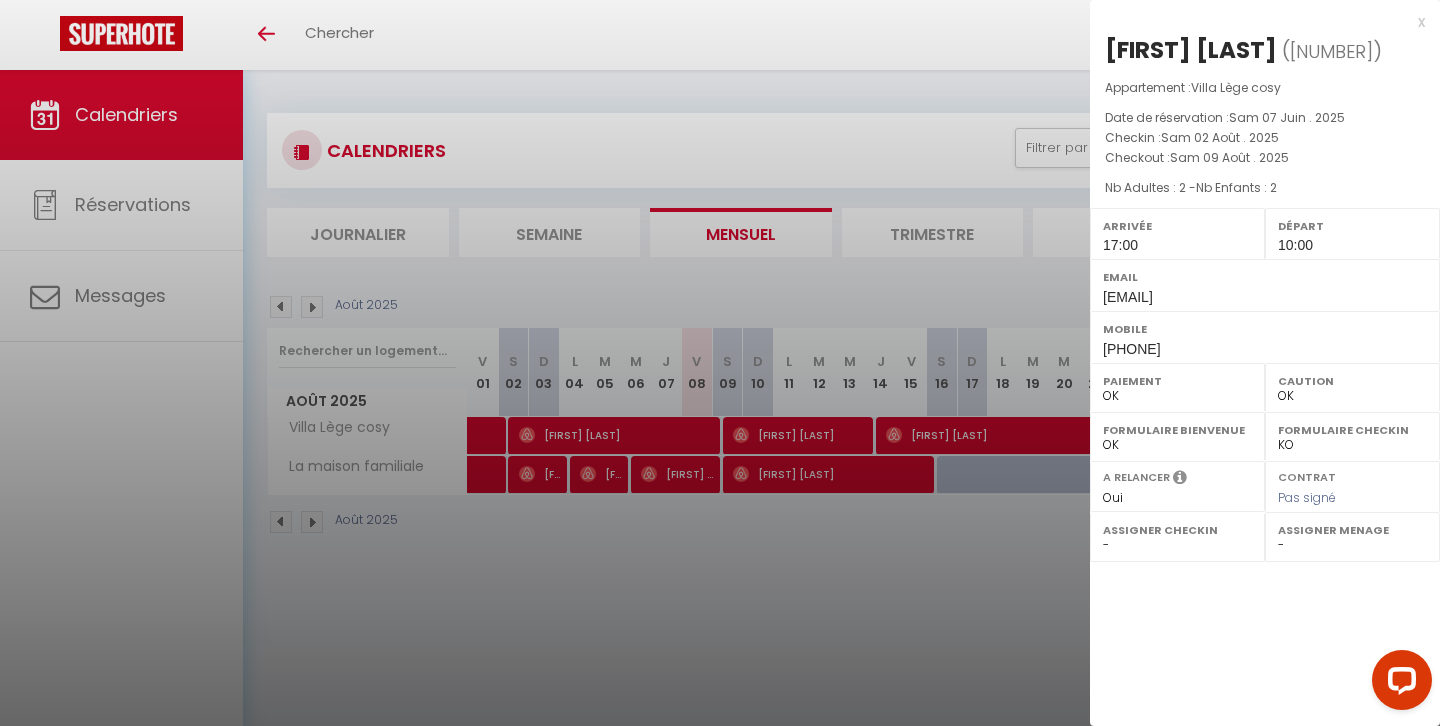 click at bounding box center (720, 363) 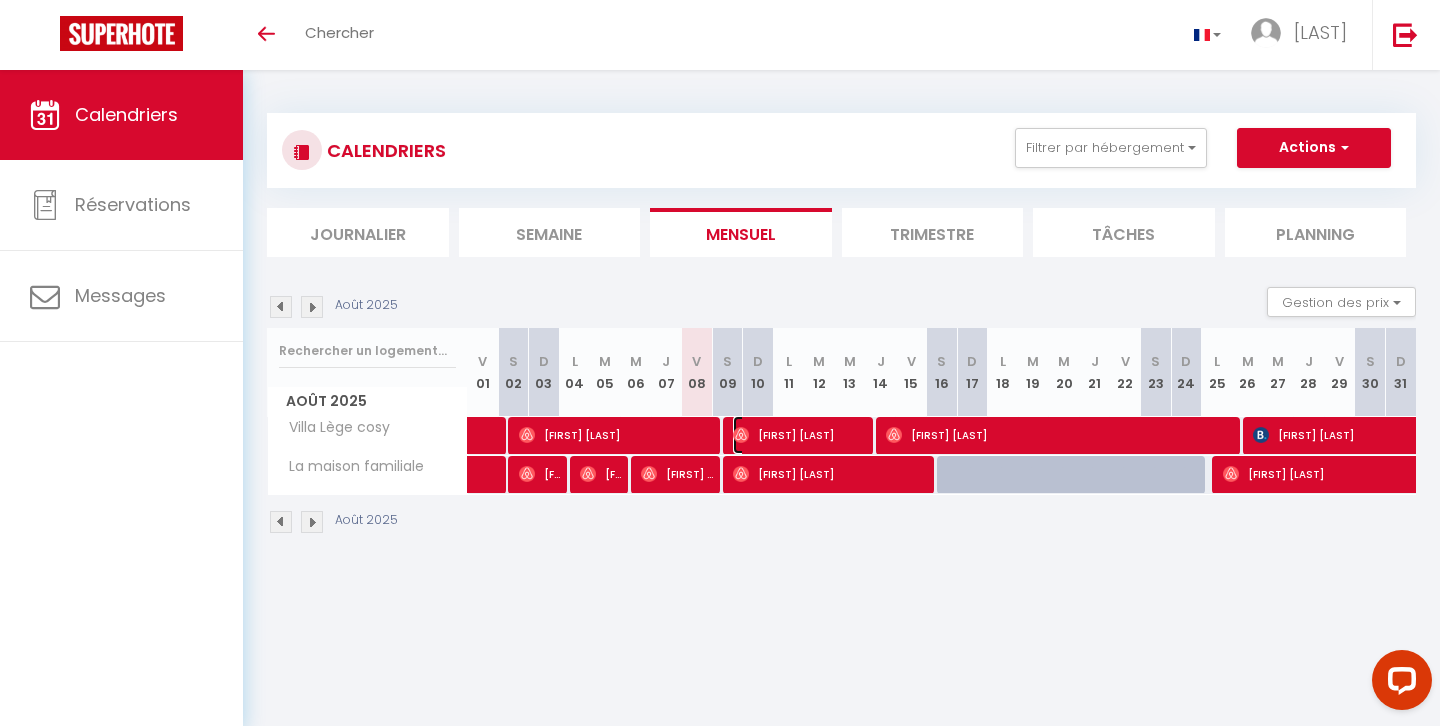 click on "[FIRST] [LAST]" at bounding box center [800, 435] 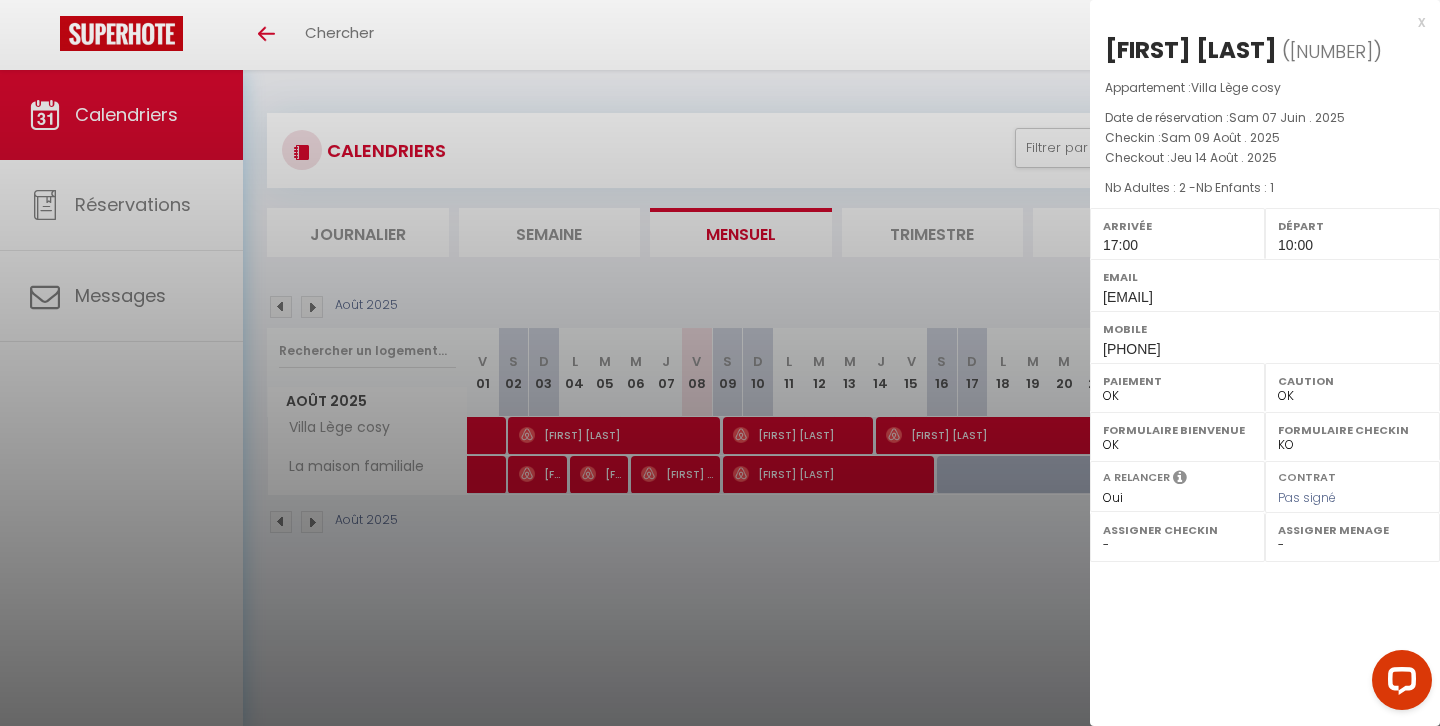 click at bounding box center (720, 363) 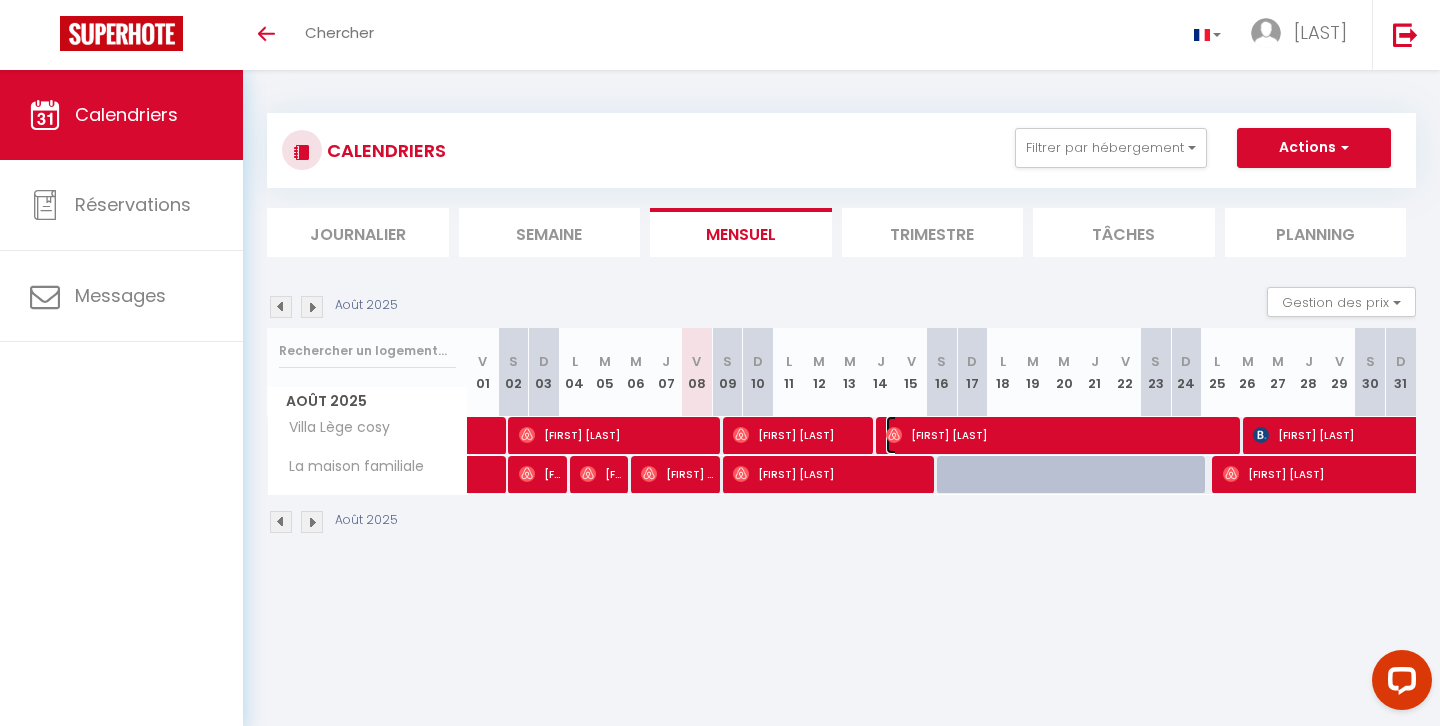click on "[FIRST] [LAST]" at bounding box center [1061, 435] 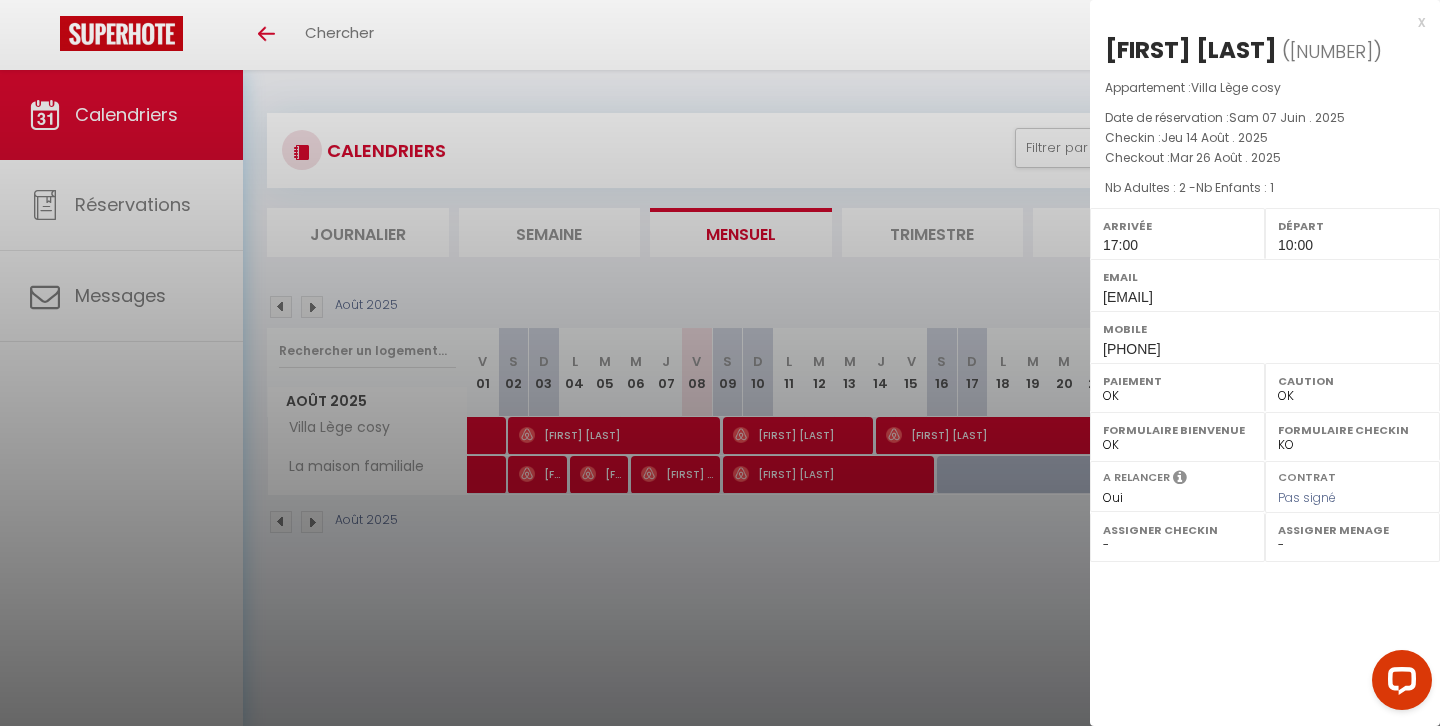 click at bounding box center (720, 363) 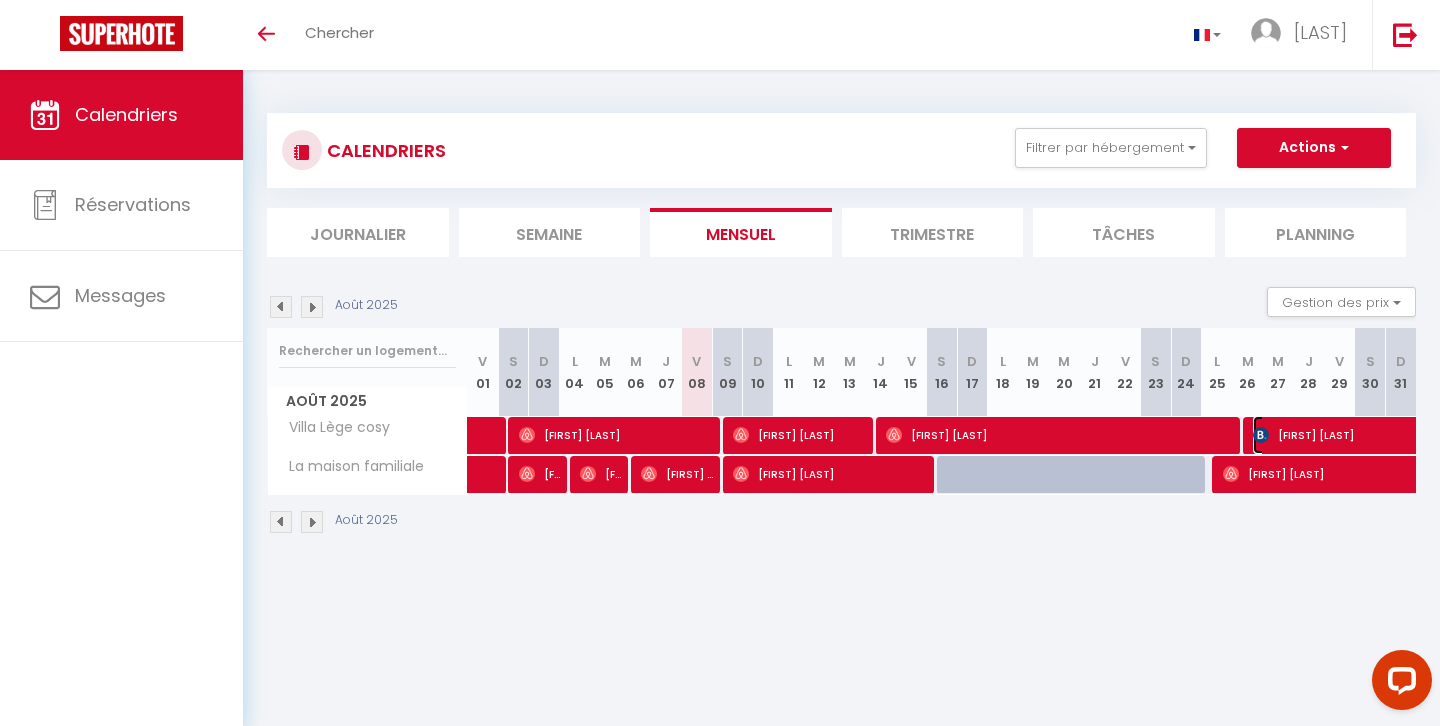 click on "[FIRST] [LAST]" at bounding box center [1460, 435] 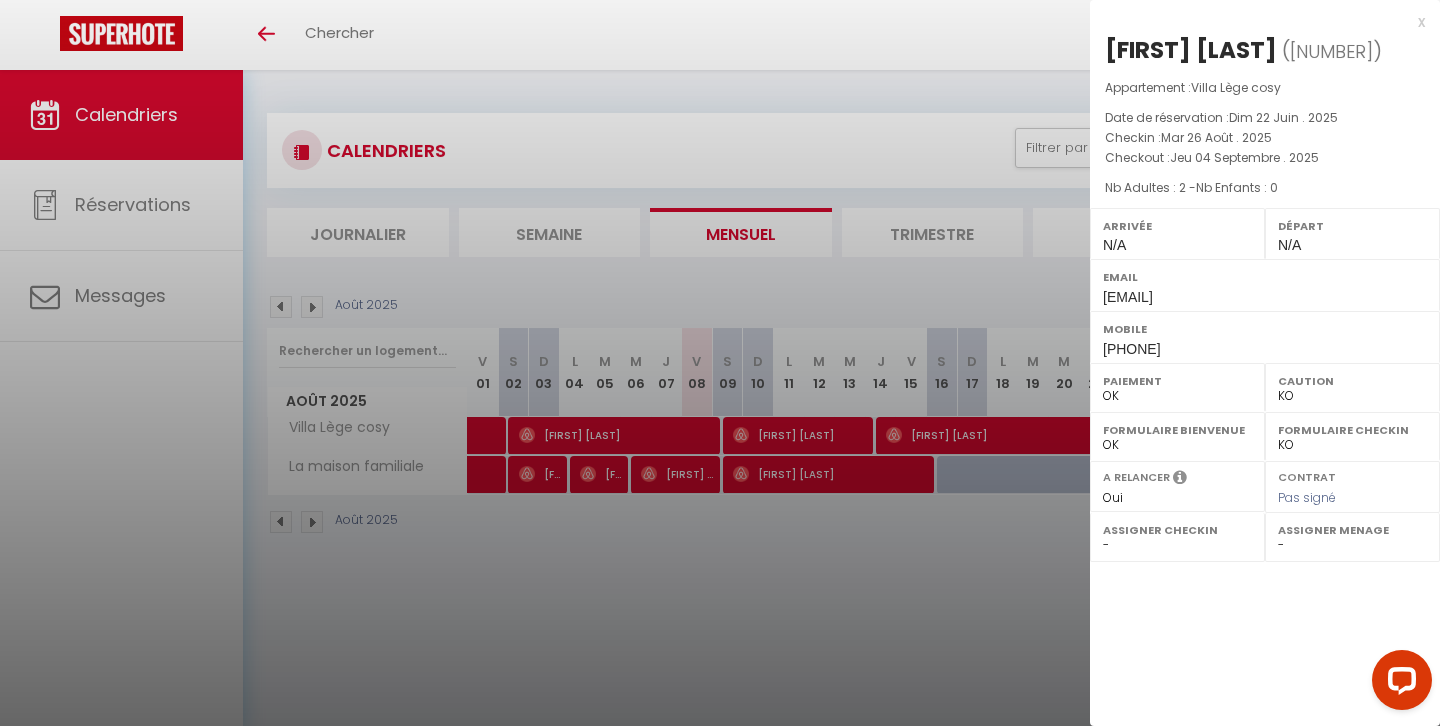 click at bounding box center (720, 363) 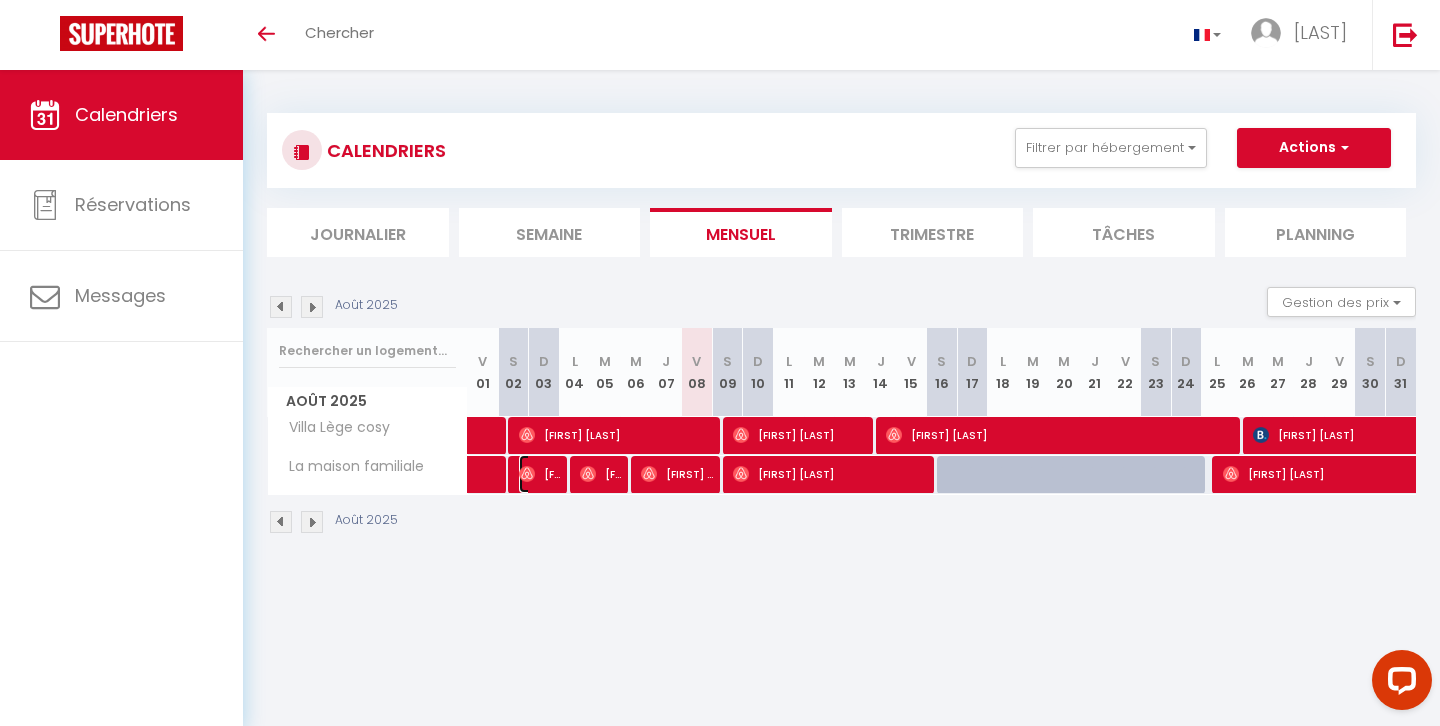 click on "[FIRST] [LAST]" at bounding box center (539, 474) 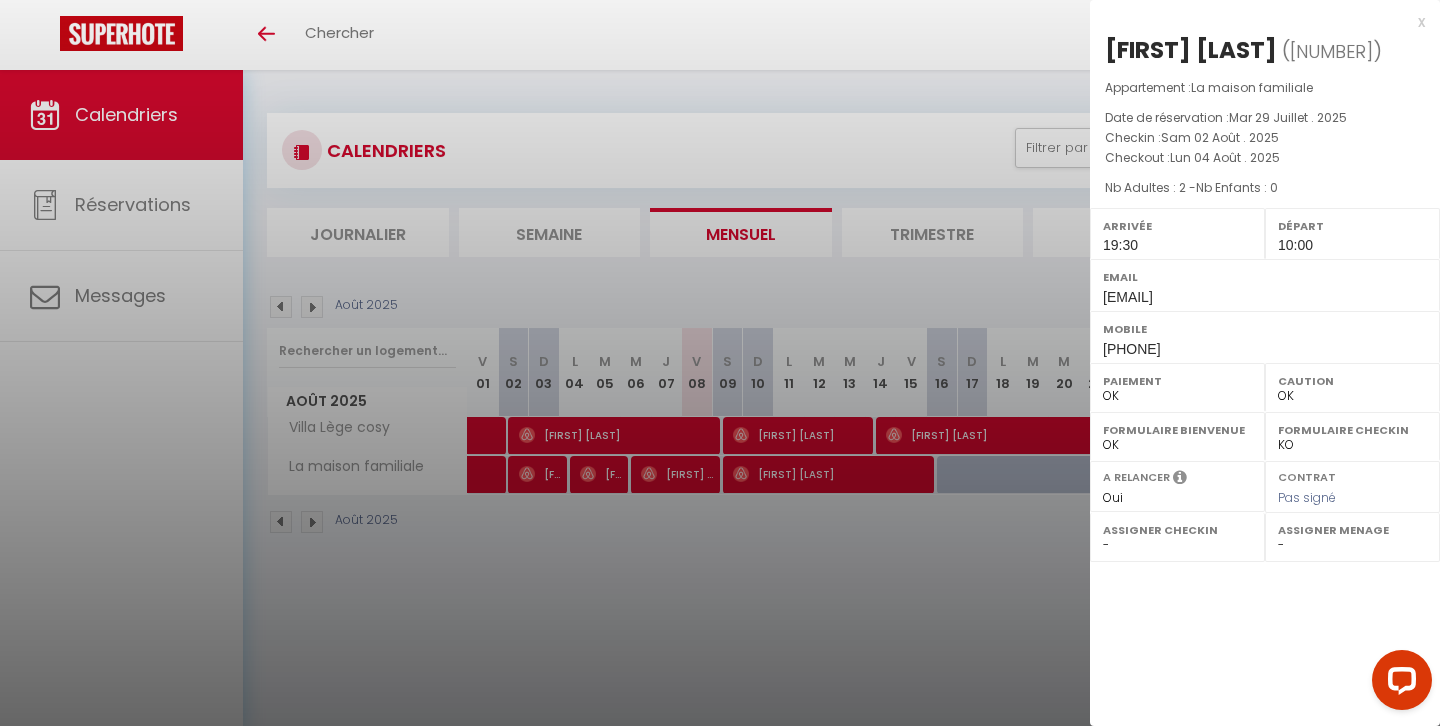click at bounding box center (720, 363) 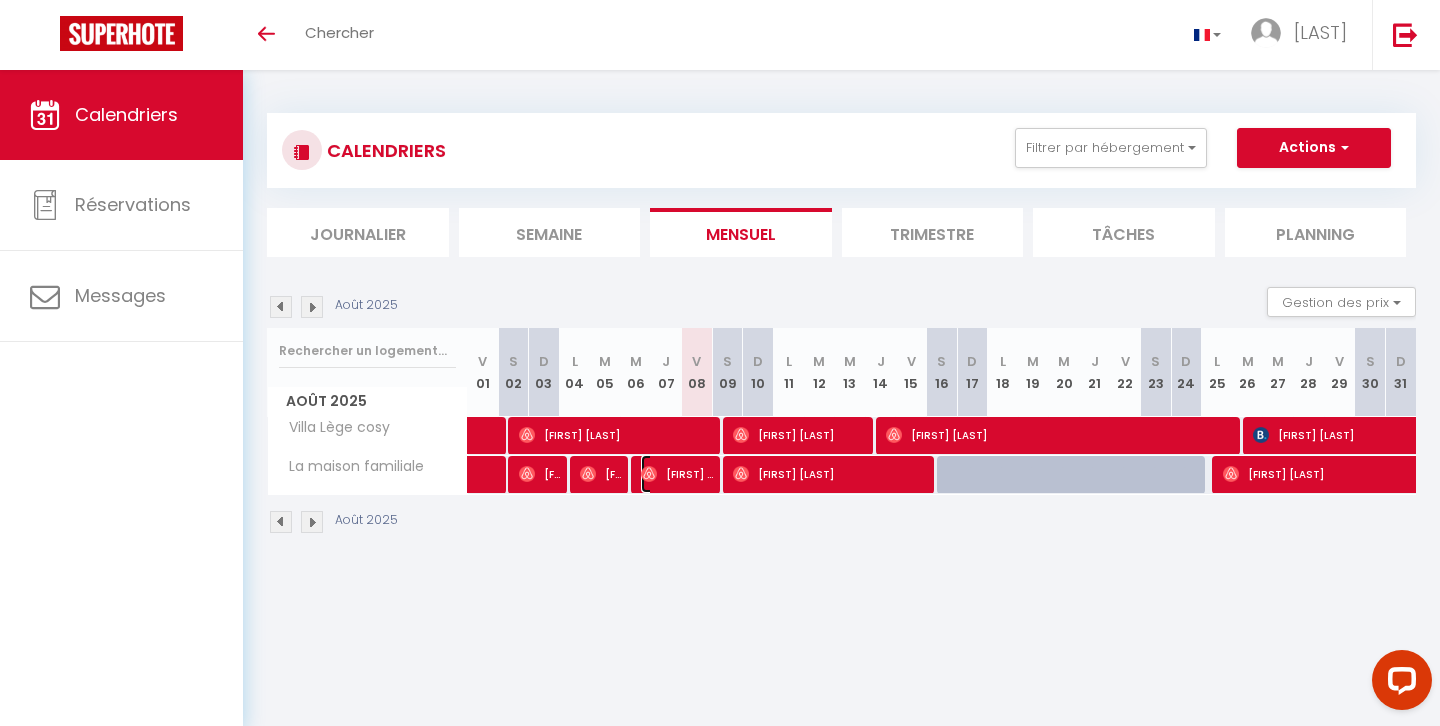 click on "[FIRST] [LAST]" at bounding box center [677, 474] 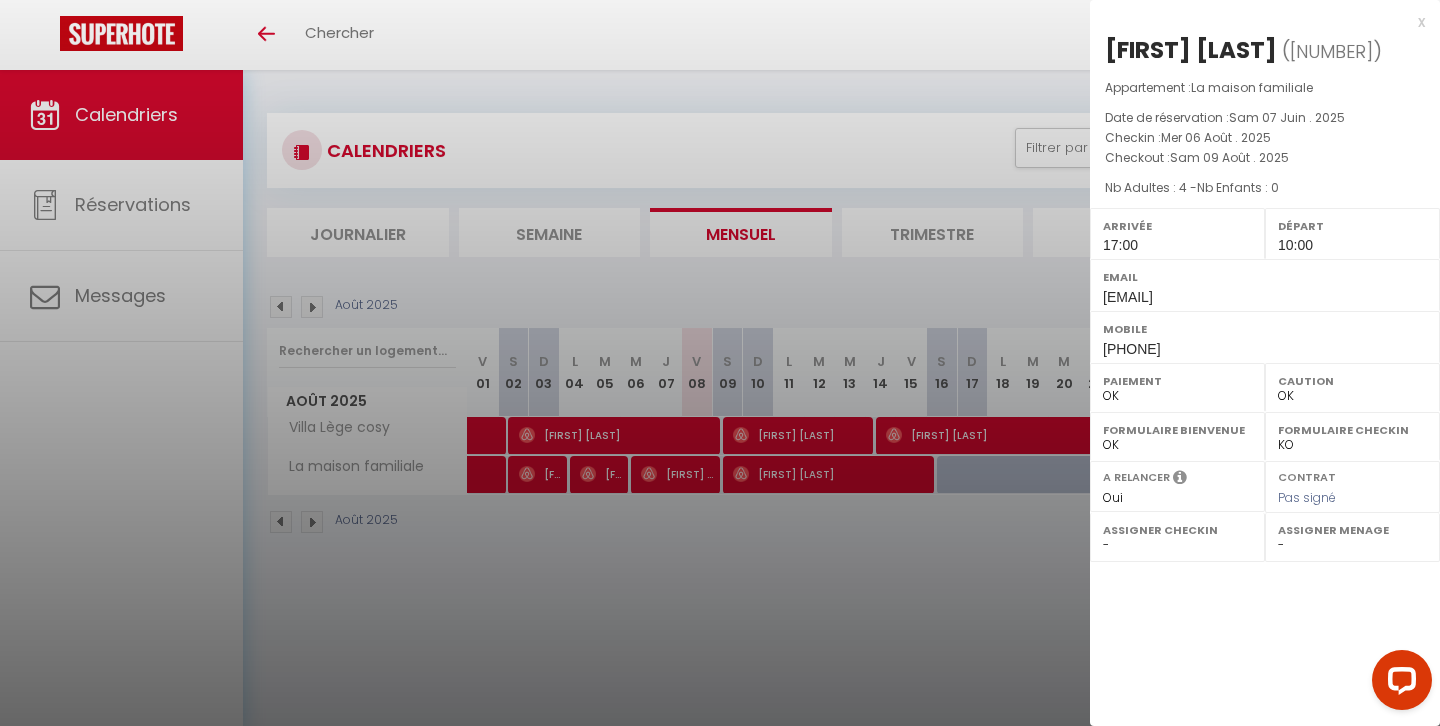 click at bounding box center [720, 363] 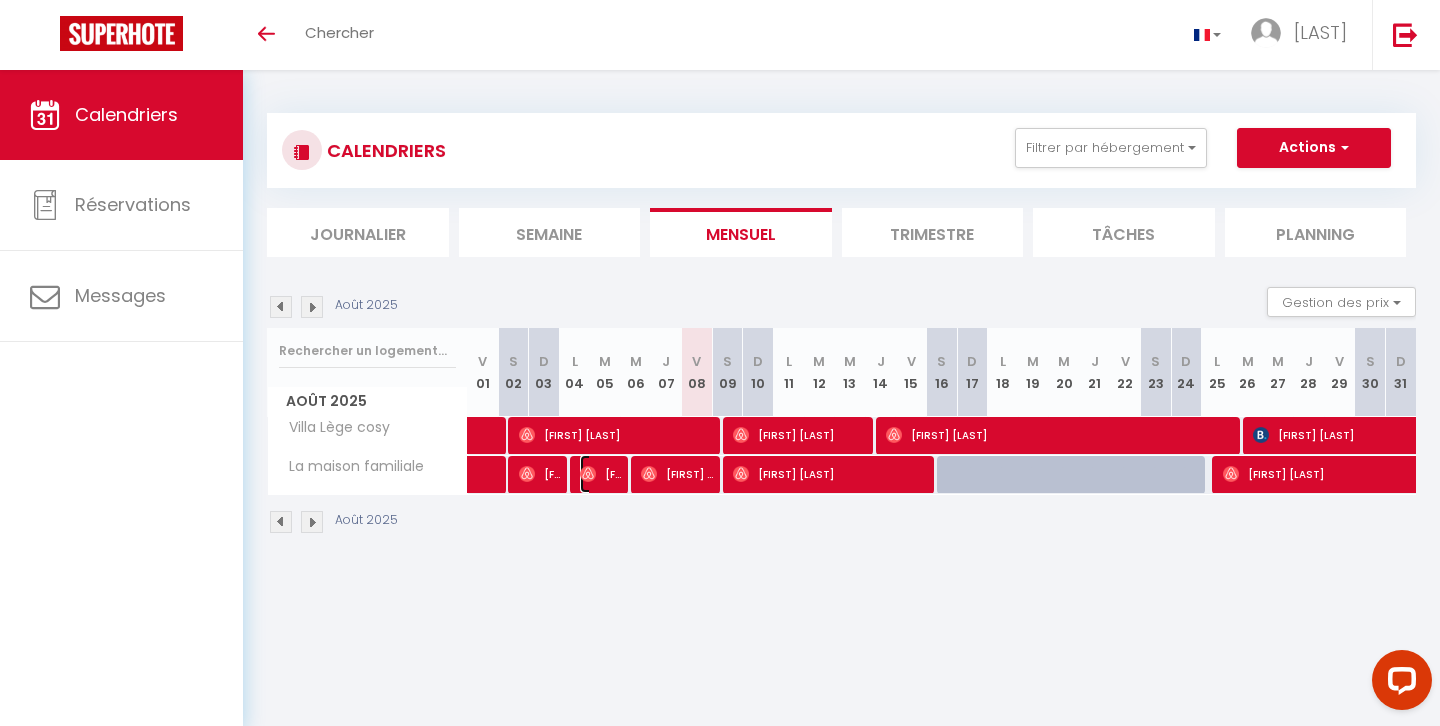 click on "[FIRST] [LAST]" at bounding box center [600, 474] 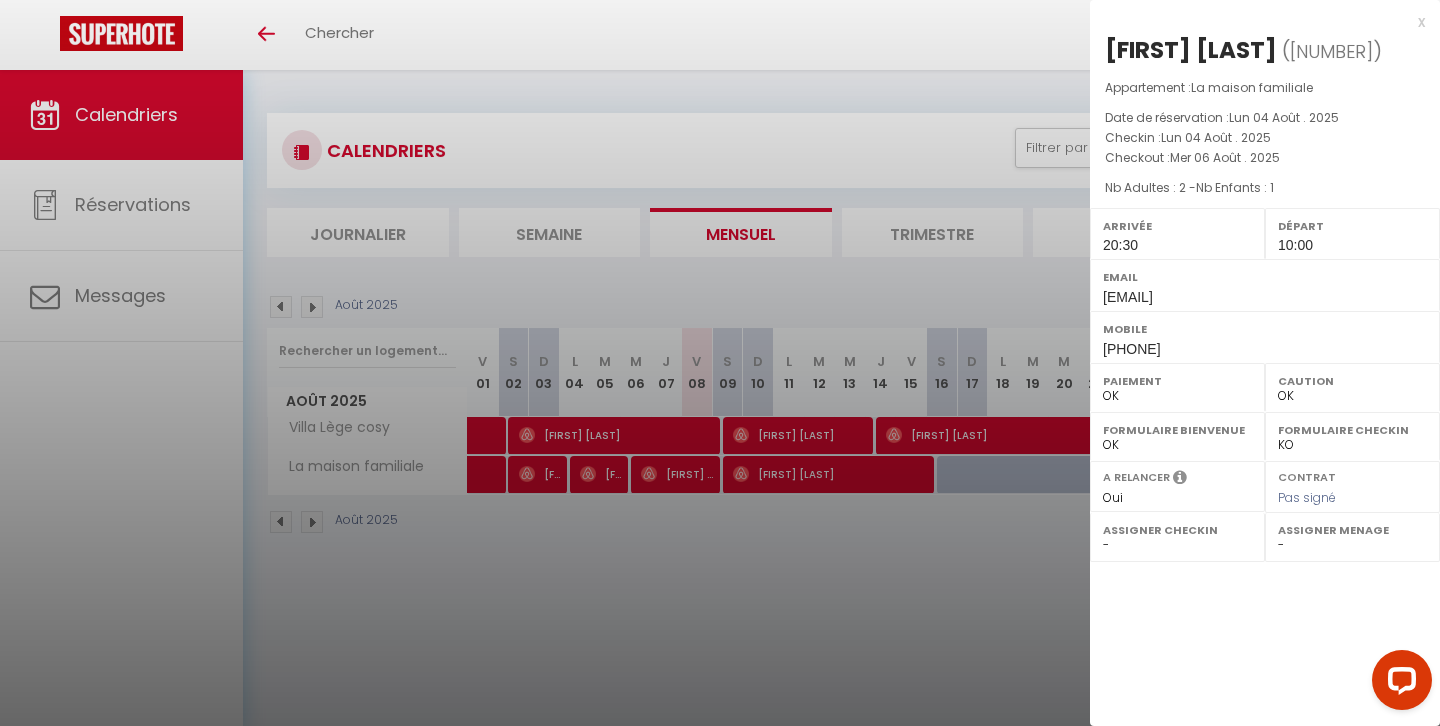 click at bounding box center (720, 363) 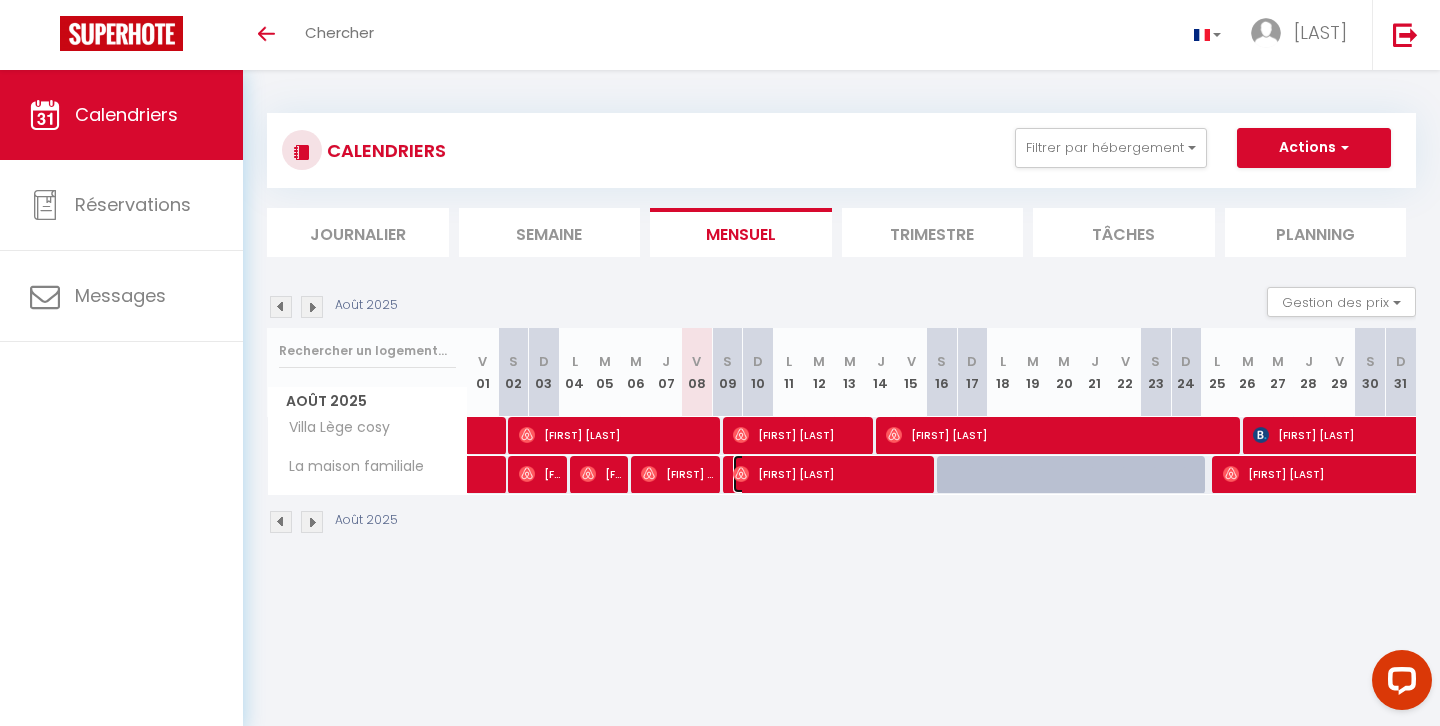 click on "[FIRST] [LAST]" at bounding box center [831, 474] 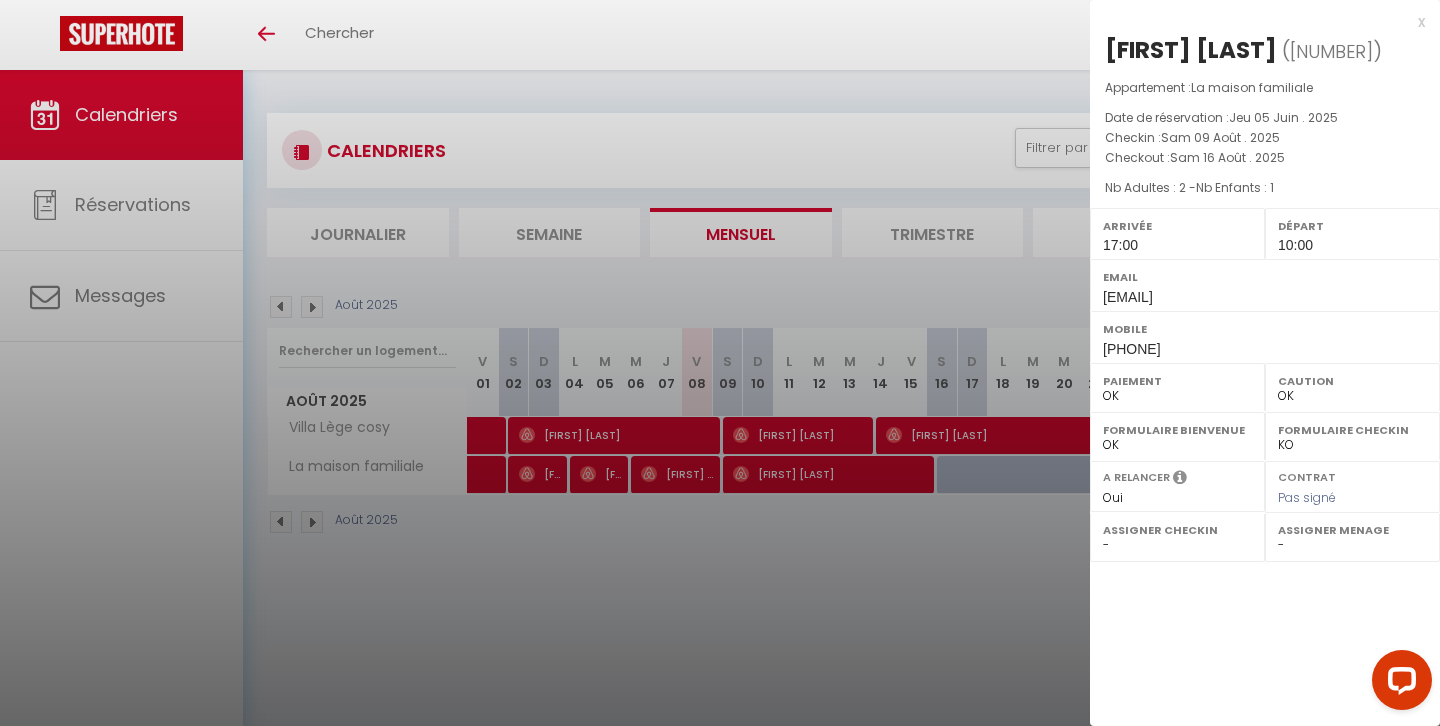click at bounding box center (720, 363) 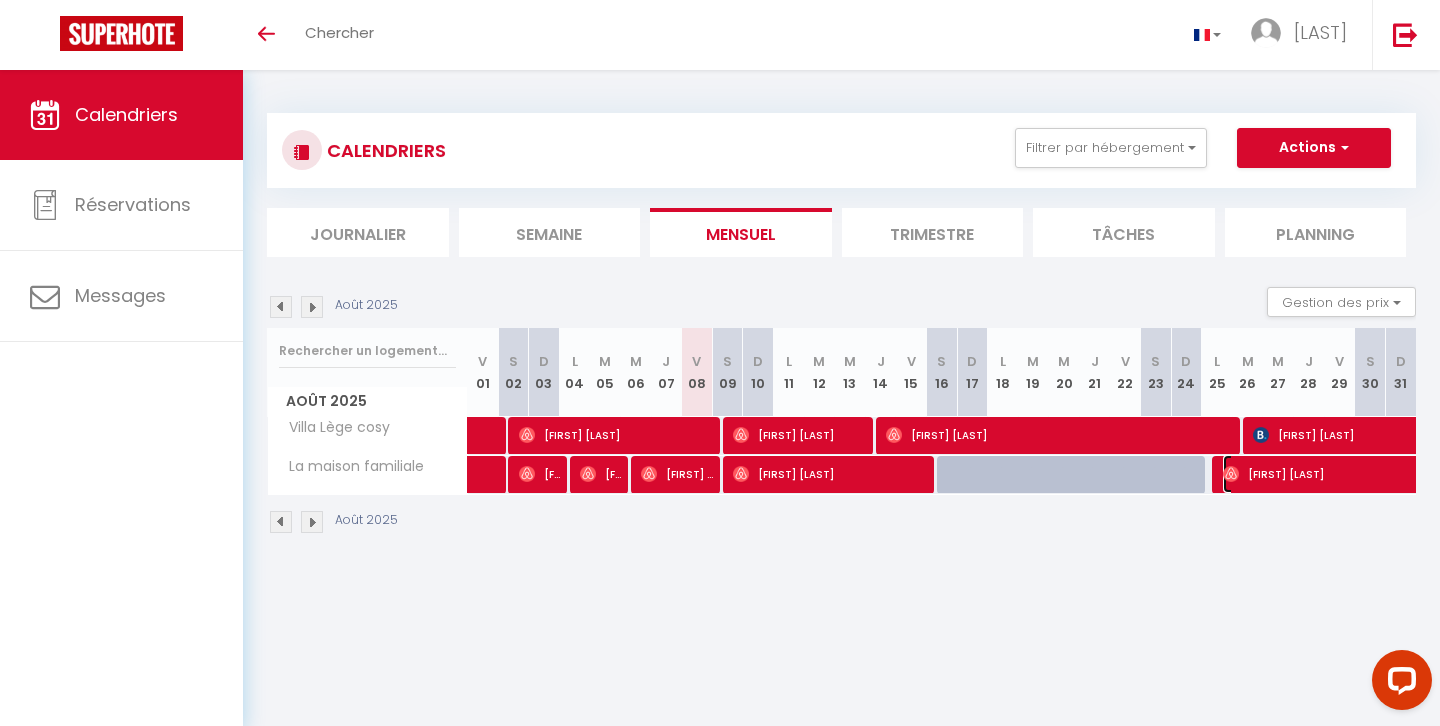 click on "[FIRST] [LAST]" at bounding box center [1384, 474] 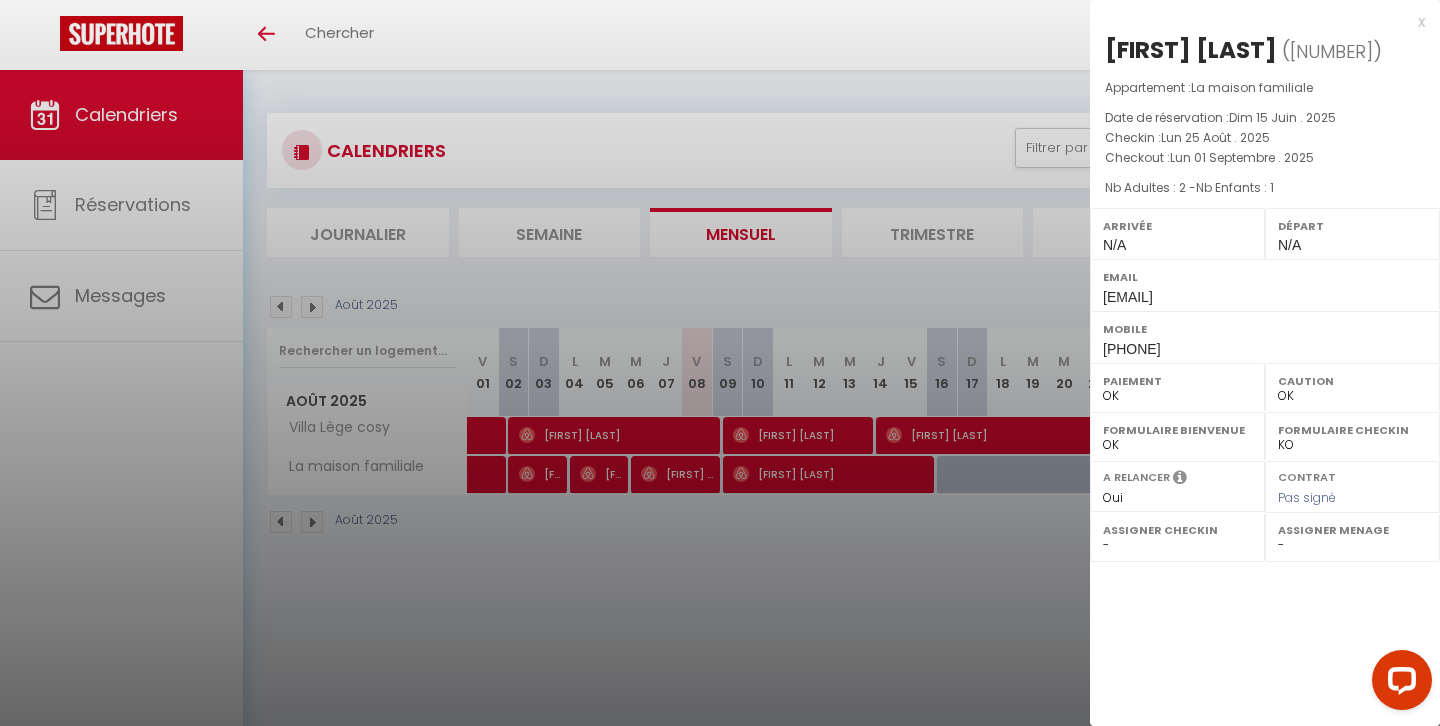 click at bounding box center (720, 363) 